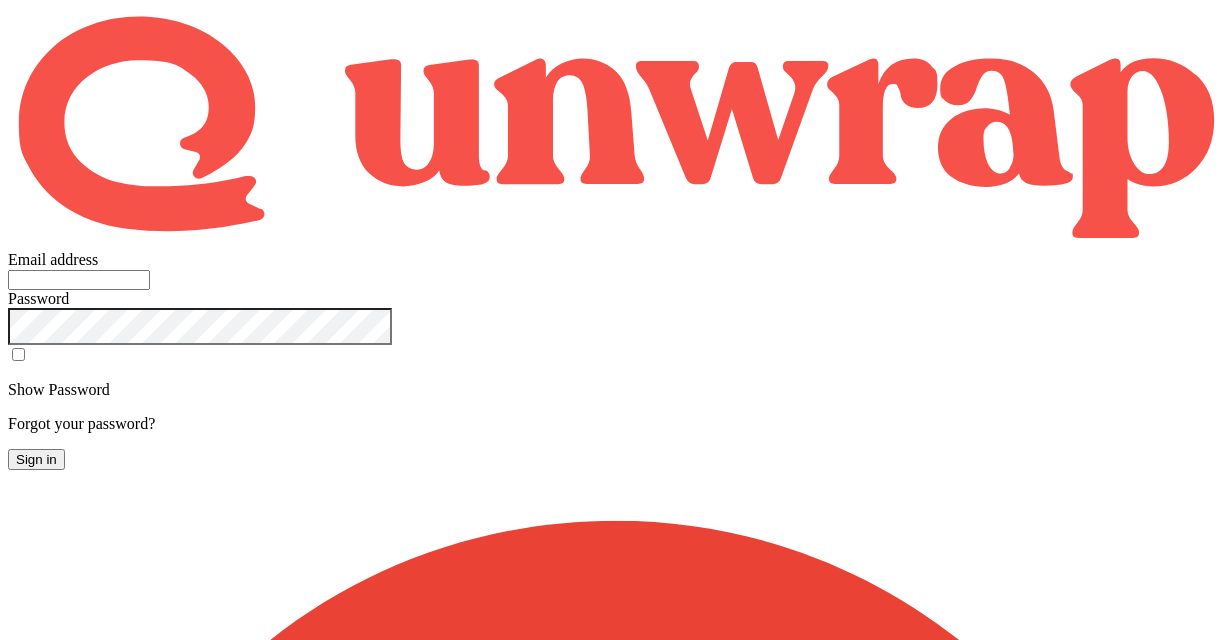 scroll, scrollTop: 0, scrollLeft: 0, axis: both 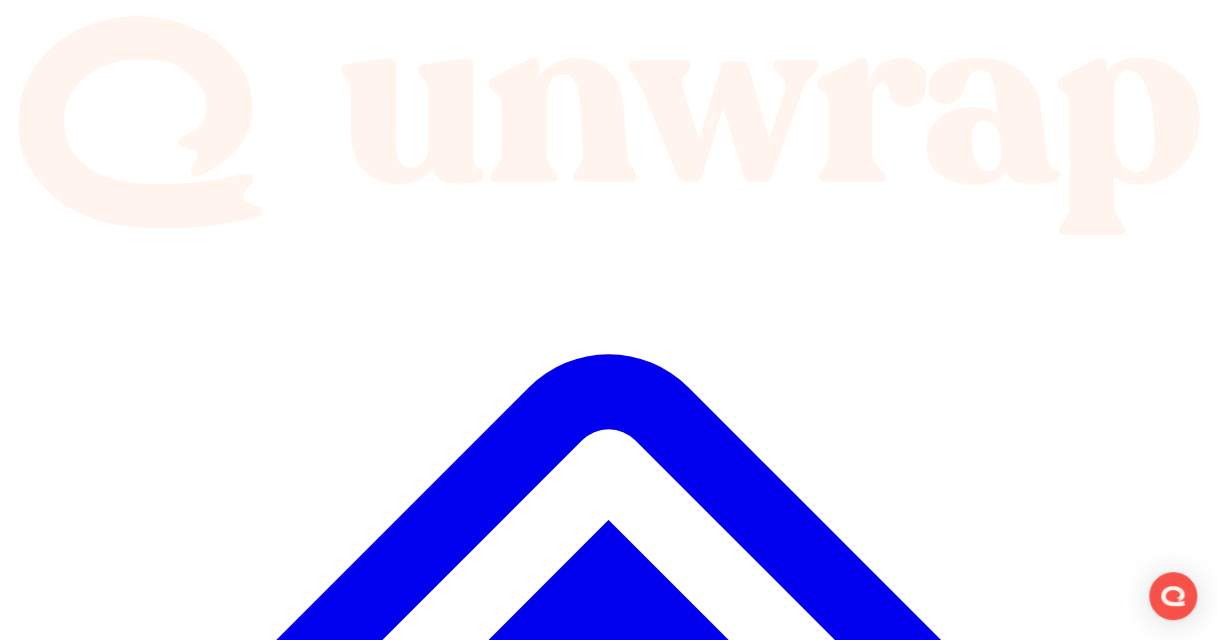 click on "Integrations" at bounding box center (608, 9008) 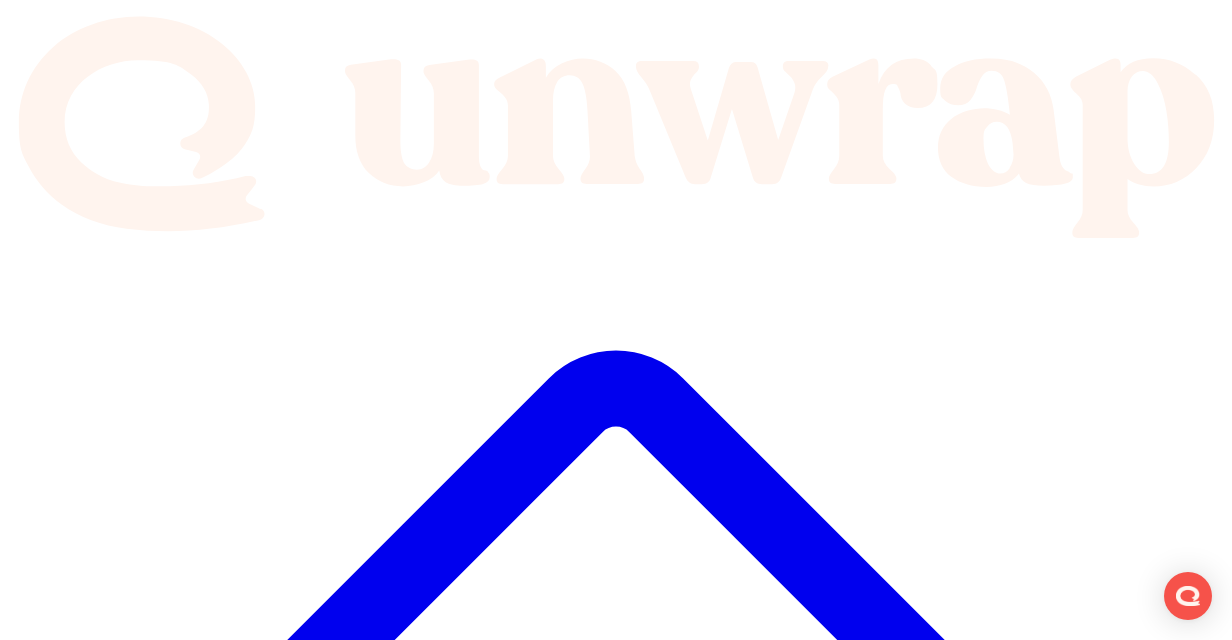 click on "New integration" at bounding box center (62, 98207) 